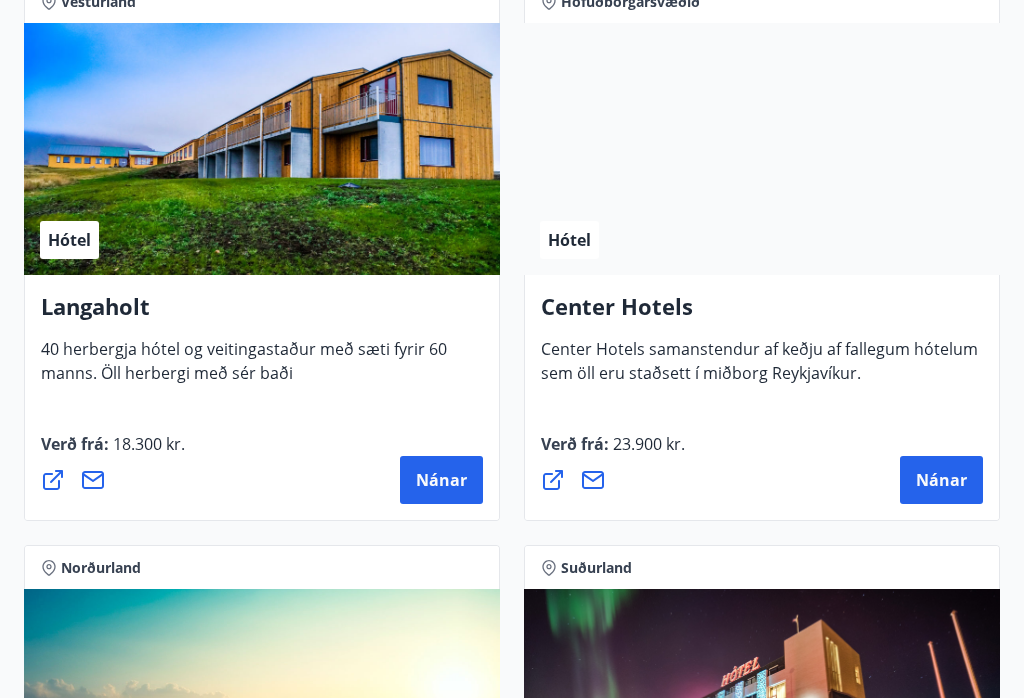 scroll, scrollTop: 6616, scrollLeft: 0, axis: vertical 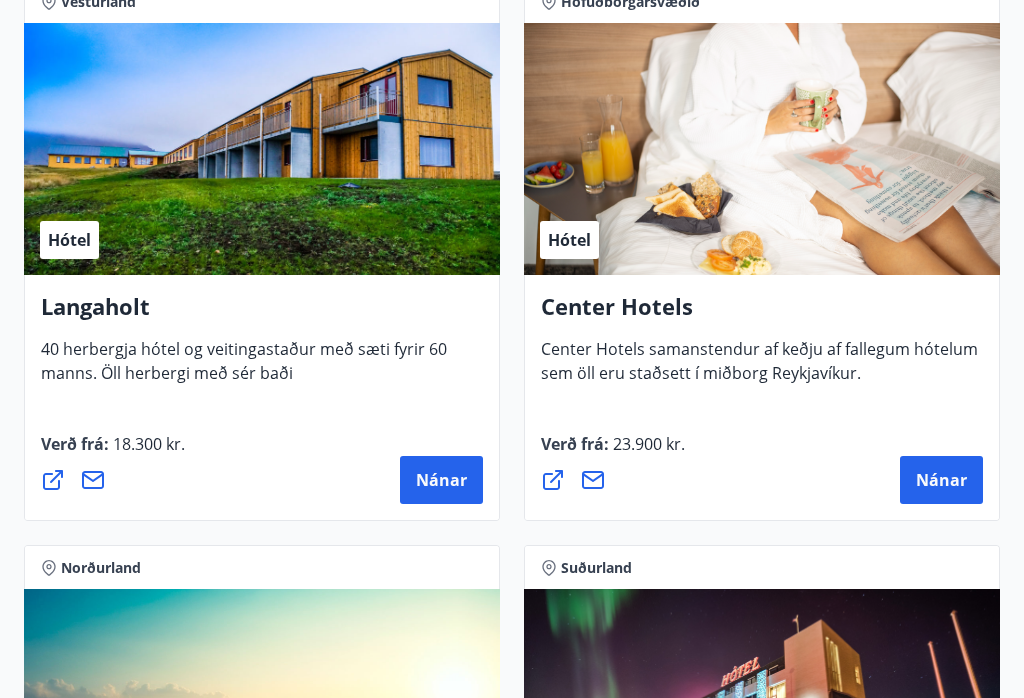 click on "Center Hotels Center Hotels samanstendur af keðju af fallegum hótelum sem öll eru staðsett í miðborg Reykjavíkur. Verð frá : 23.900 kr. Nánar" at bounding box center (762, 399) 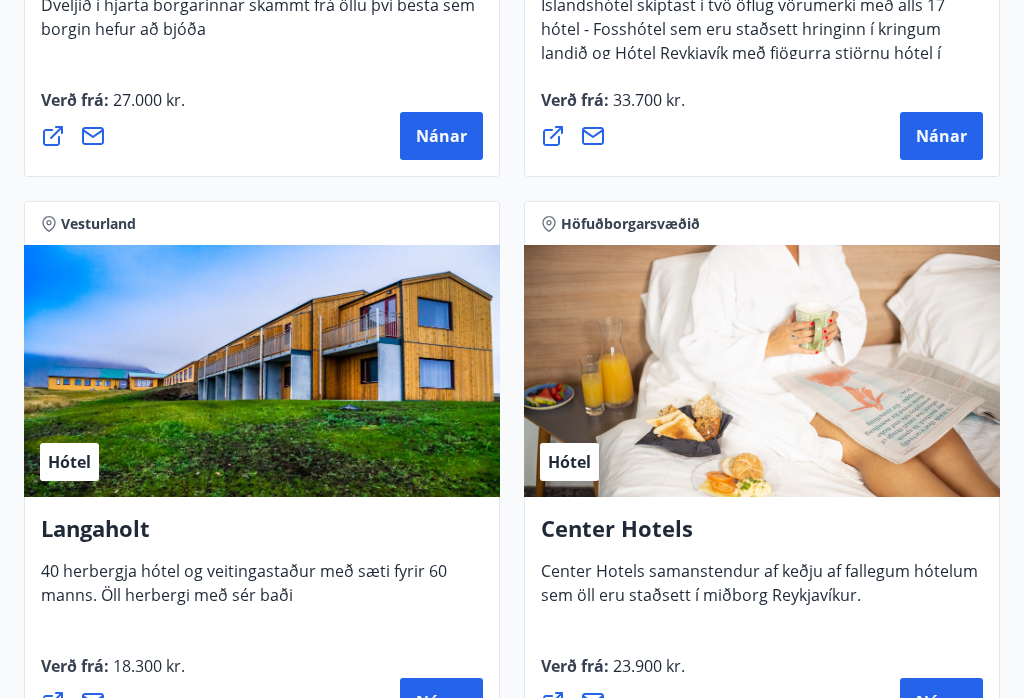 scroll, scrollTop: 6395, scrollLeft: 0, axis: vertical 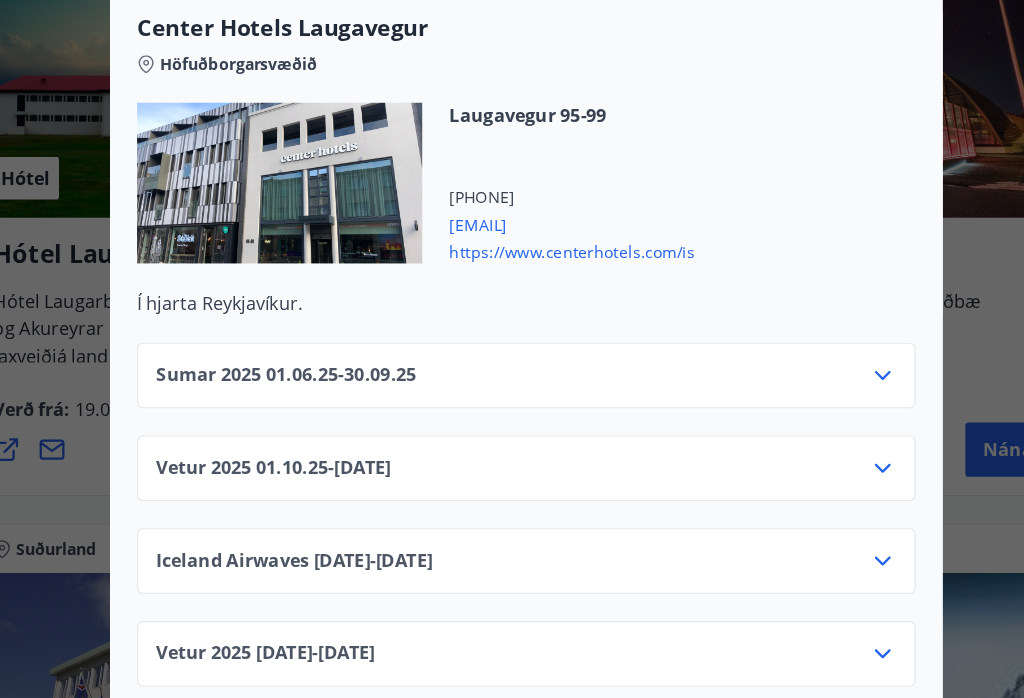 click 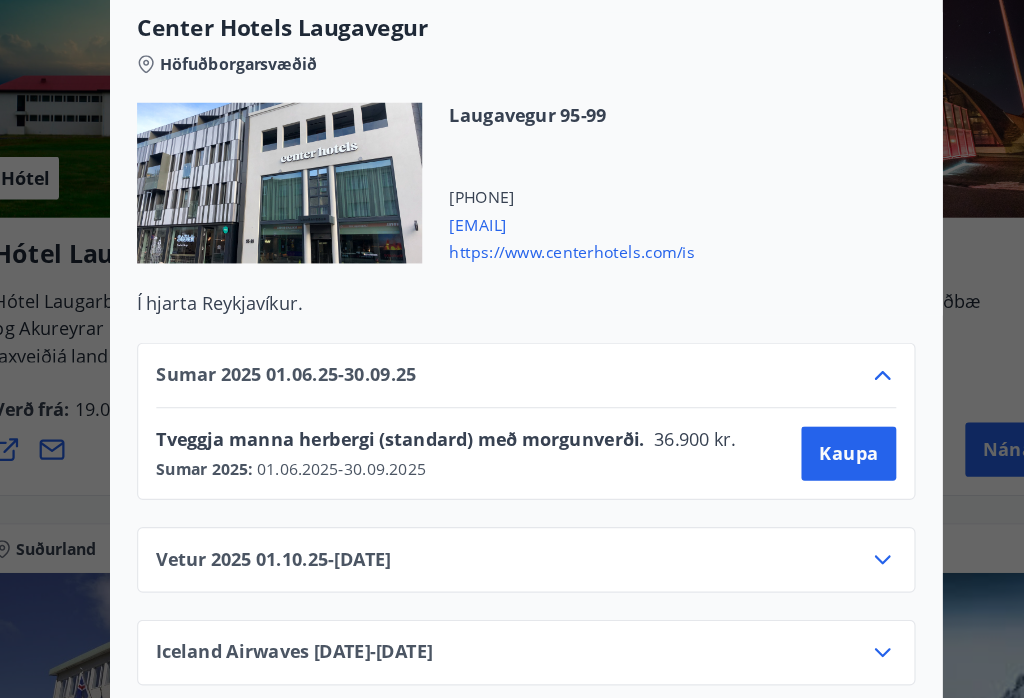 click on "Kaupa" at bounding box center [797, 452] 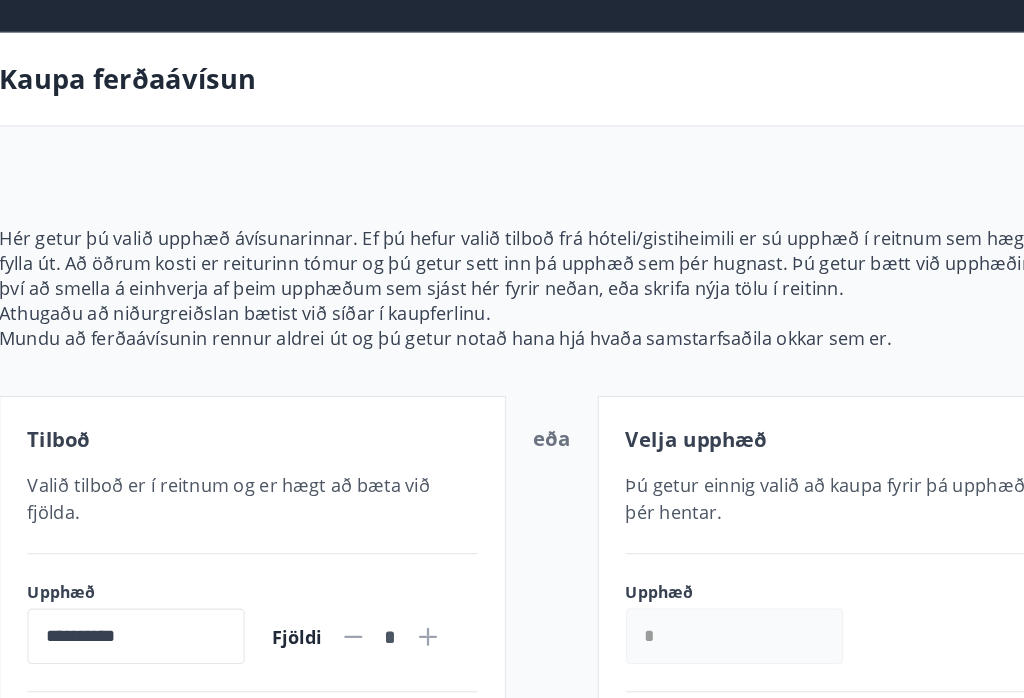 scroll, scrollTop: 0, scrollLeft: 0, axis: both 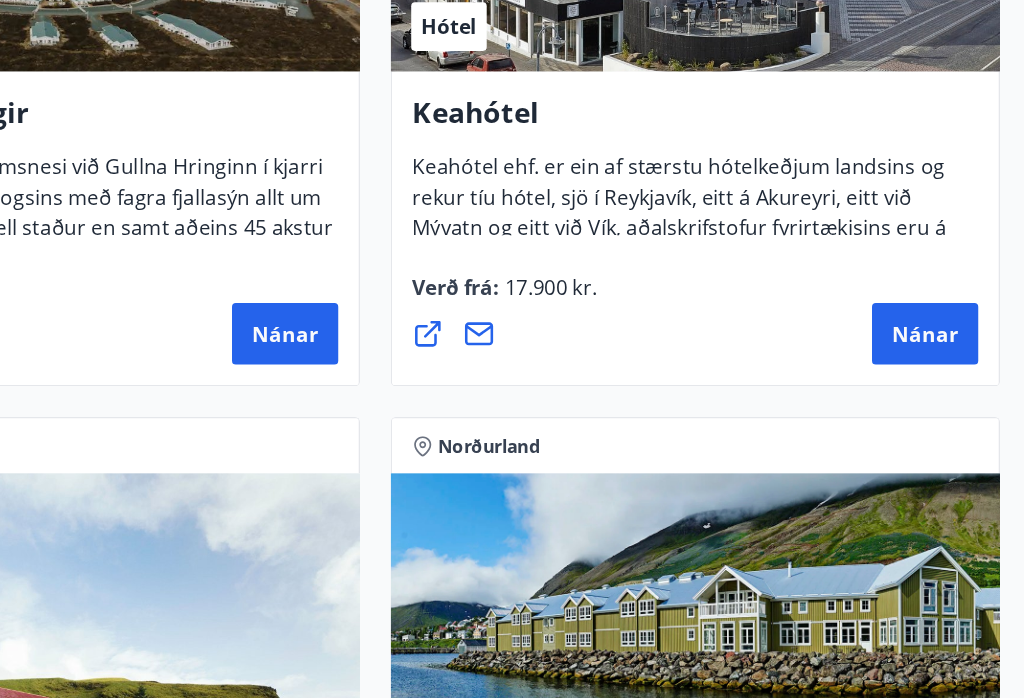 click on "Nánar" at bounding box center [941, 282] 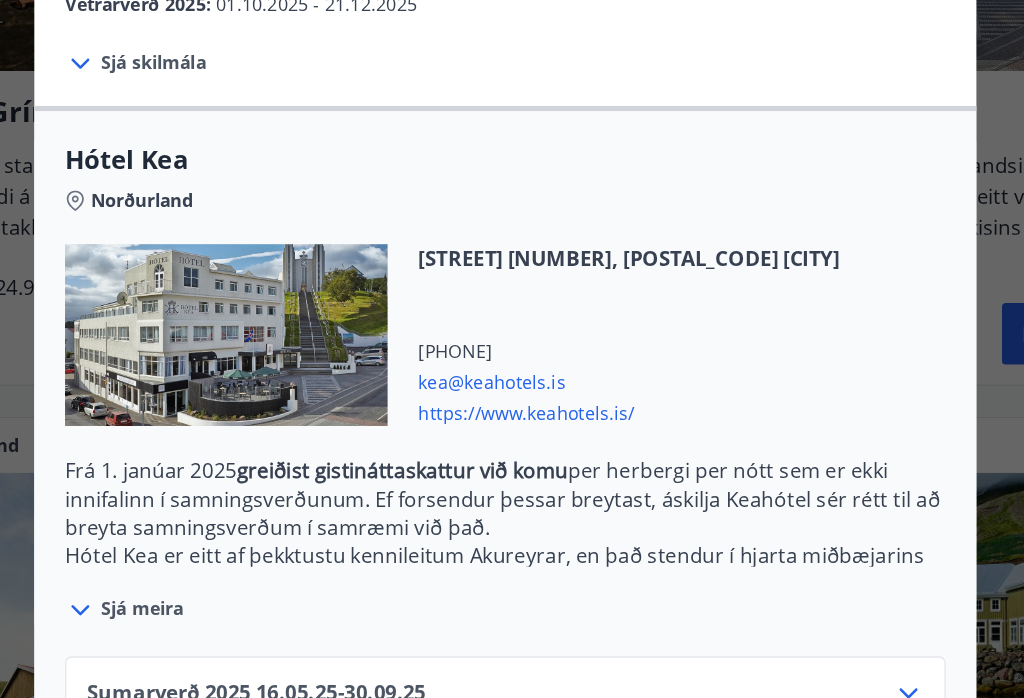 scroll, scrollTop: 428, scrollLeft: 0, axis: vertical 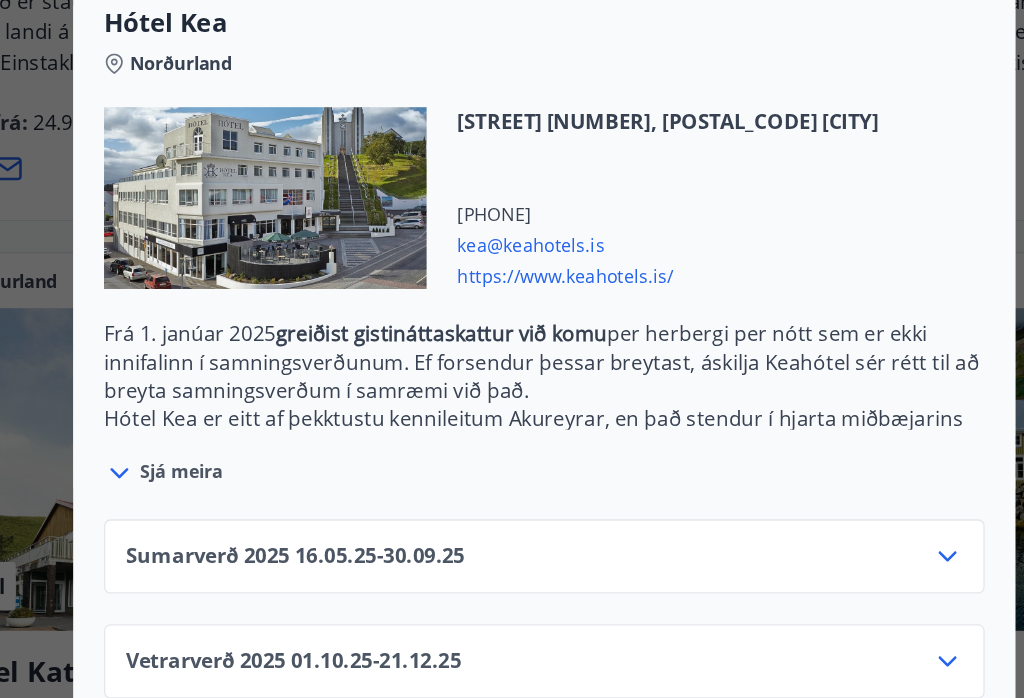 click 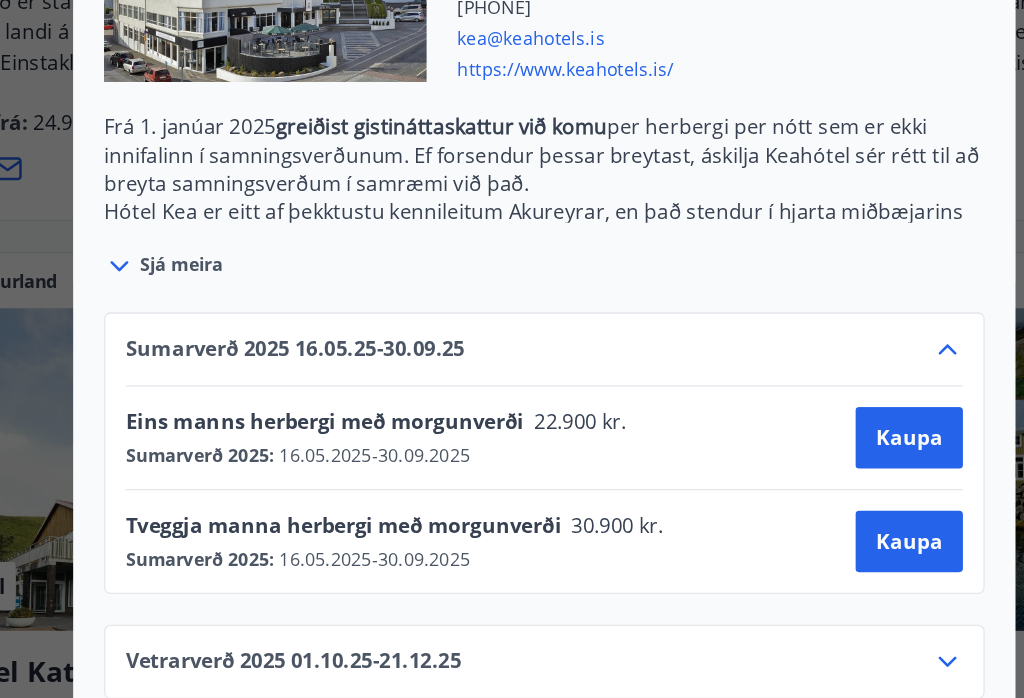 scroll, scrollTop: 590, scrollLeft: 0, axis: vertical 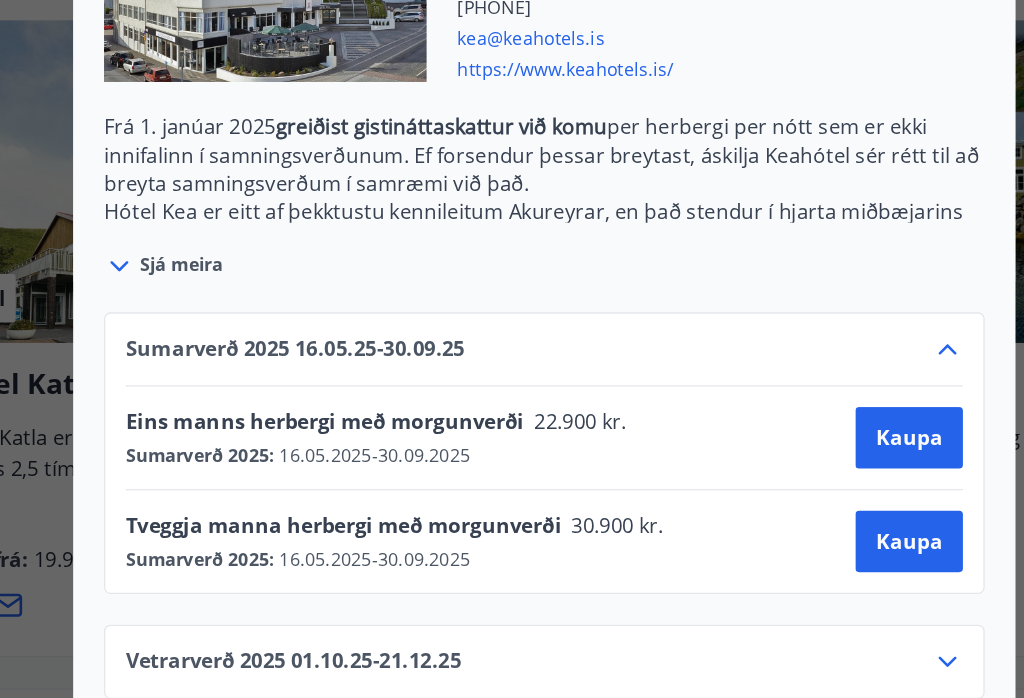 click on "Kaupa" at bounding box center [797, 551] 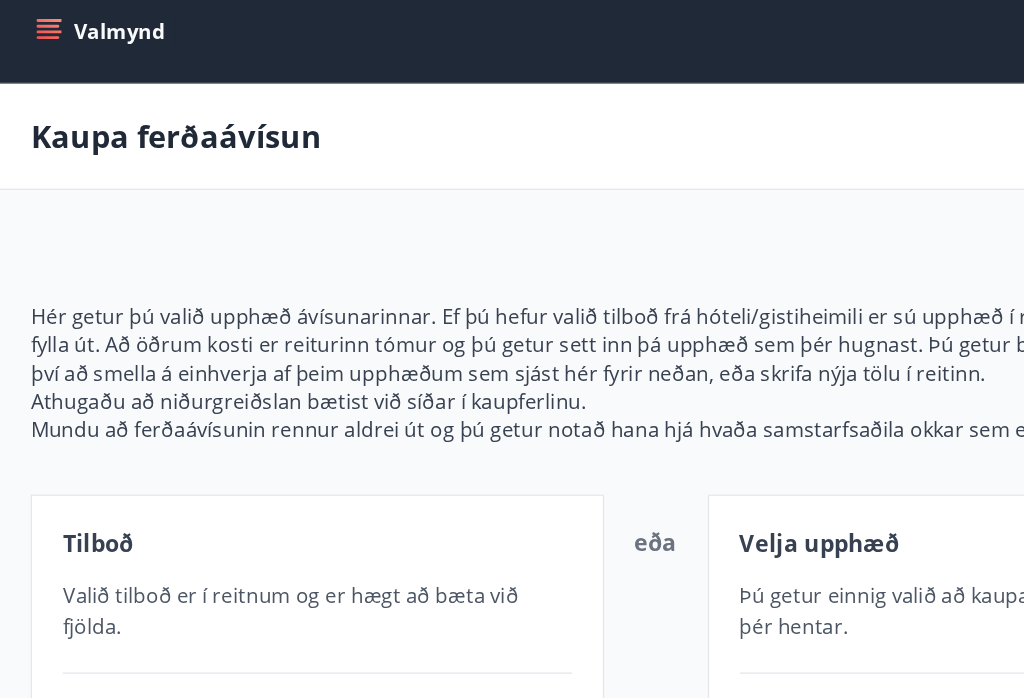 scroll, scrollTop: 0, scrollLeft: 0, axis: both 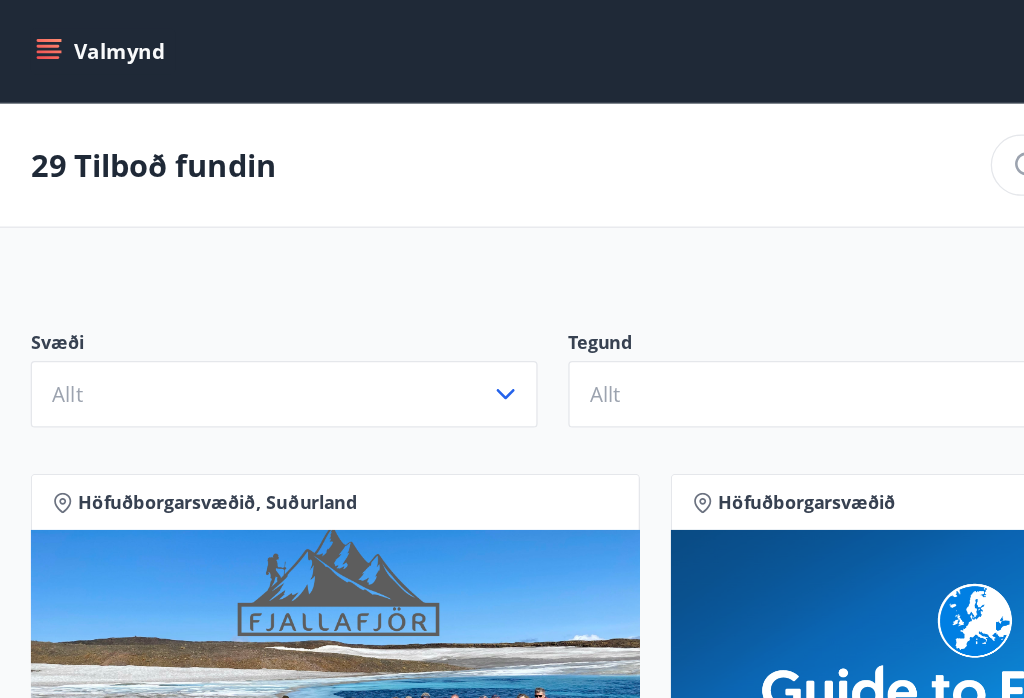 click on "Valmynd" at bounding box center [80, 40] 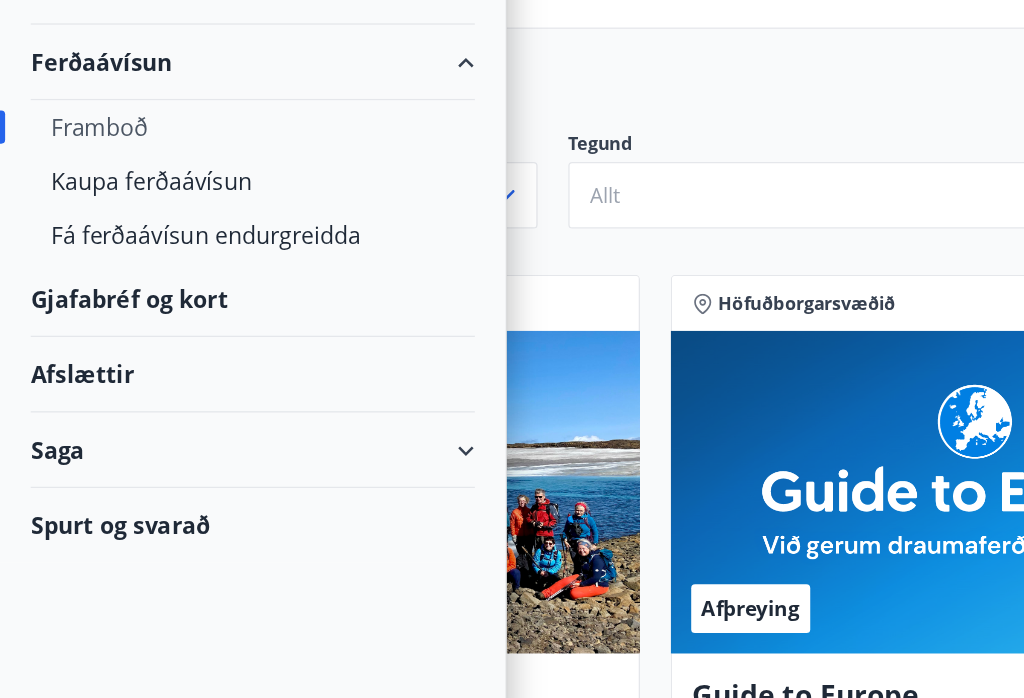 scroll, scrollTop: 50, scrollLeft: 0, axis: vertical 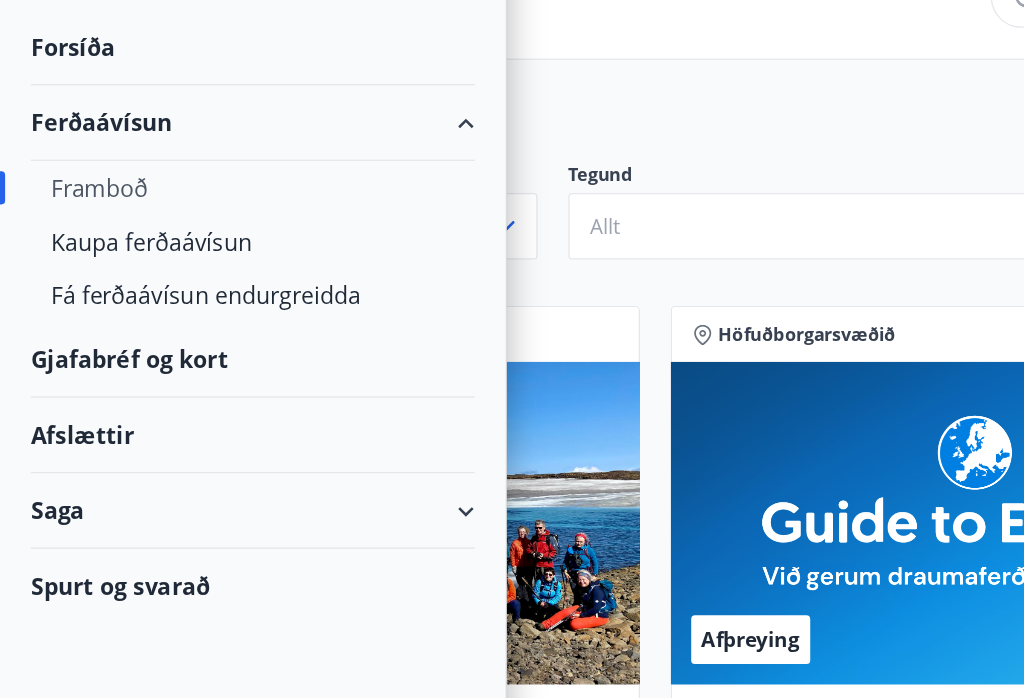 click on "Spurt og svarað" at bounding box center (197, 539) 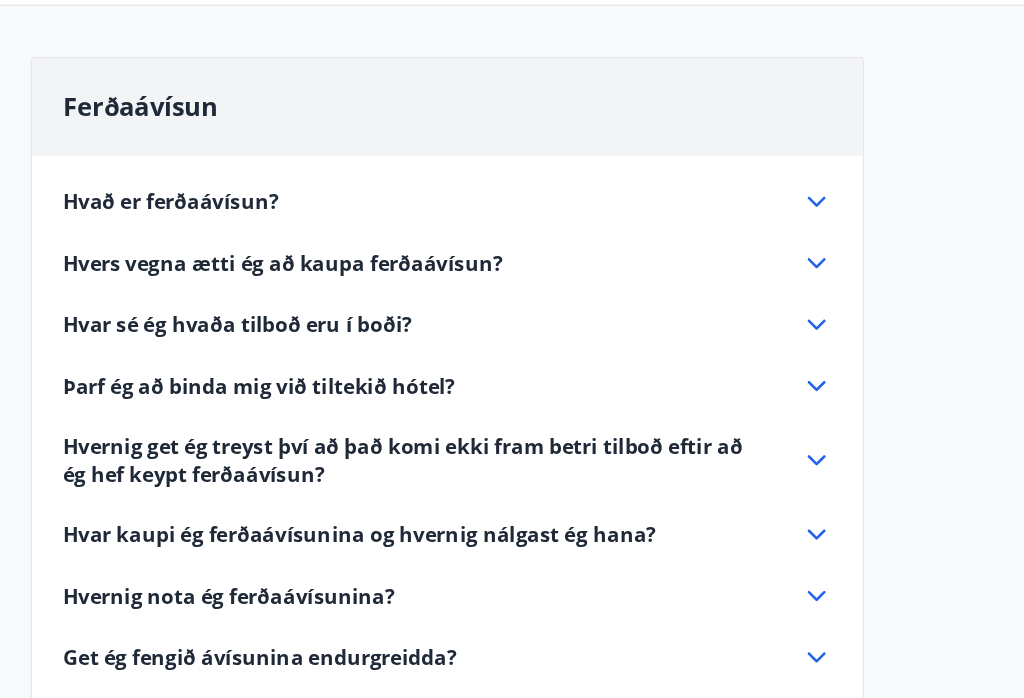 scroll, scrollTop: 51, scrollLeft: 0, axis: vertical 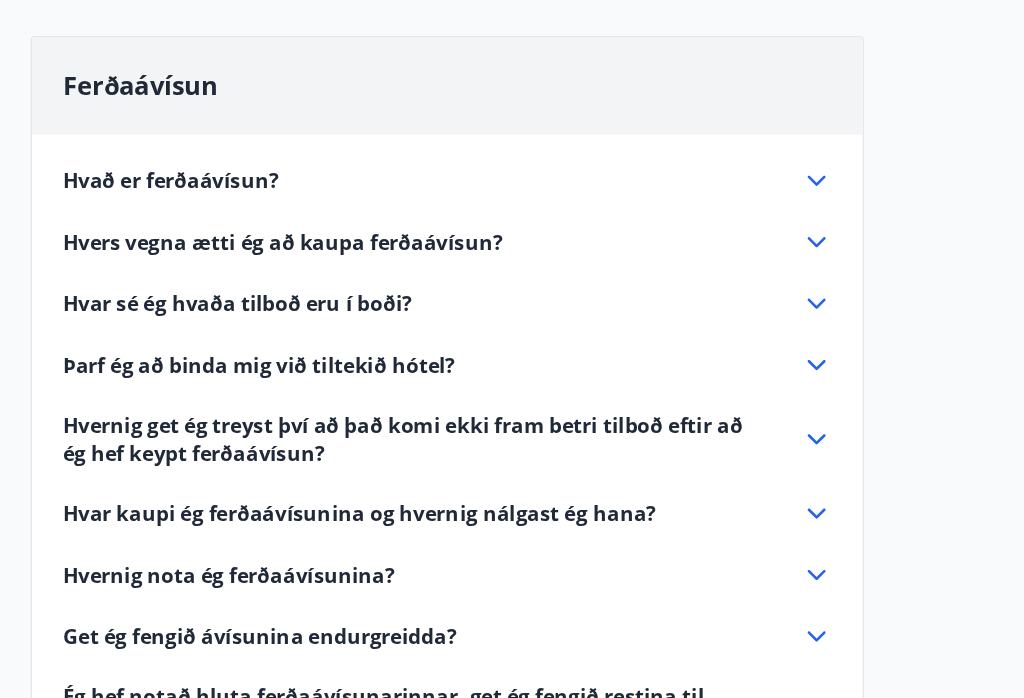 click 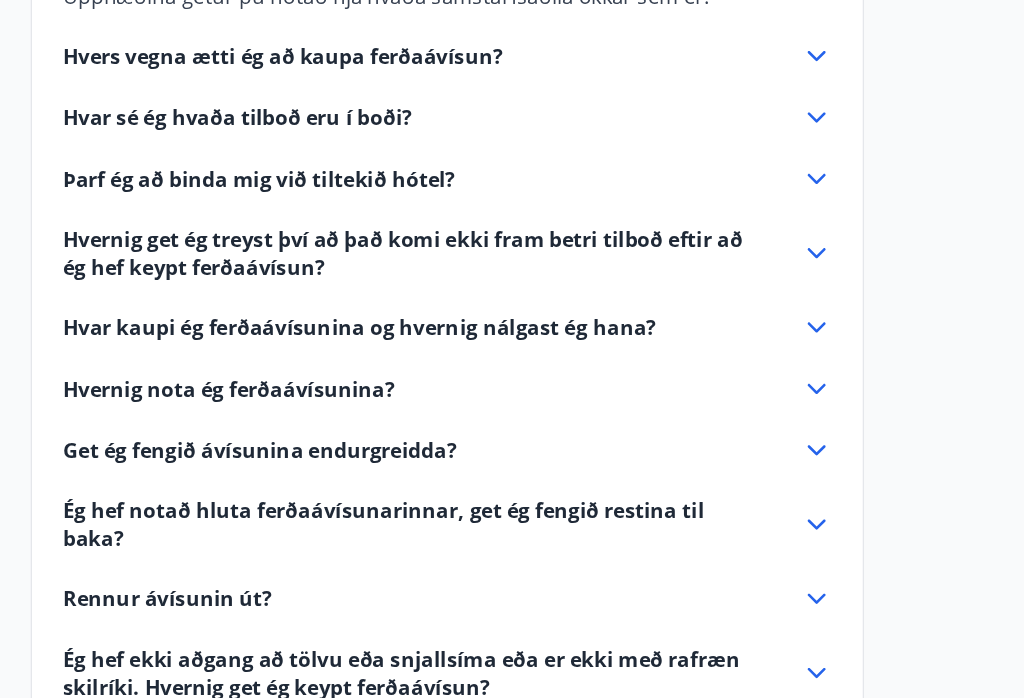 scroll, scrollTop: 292, scrollLeft: 0, axis: vertical 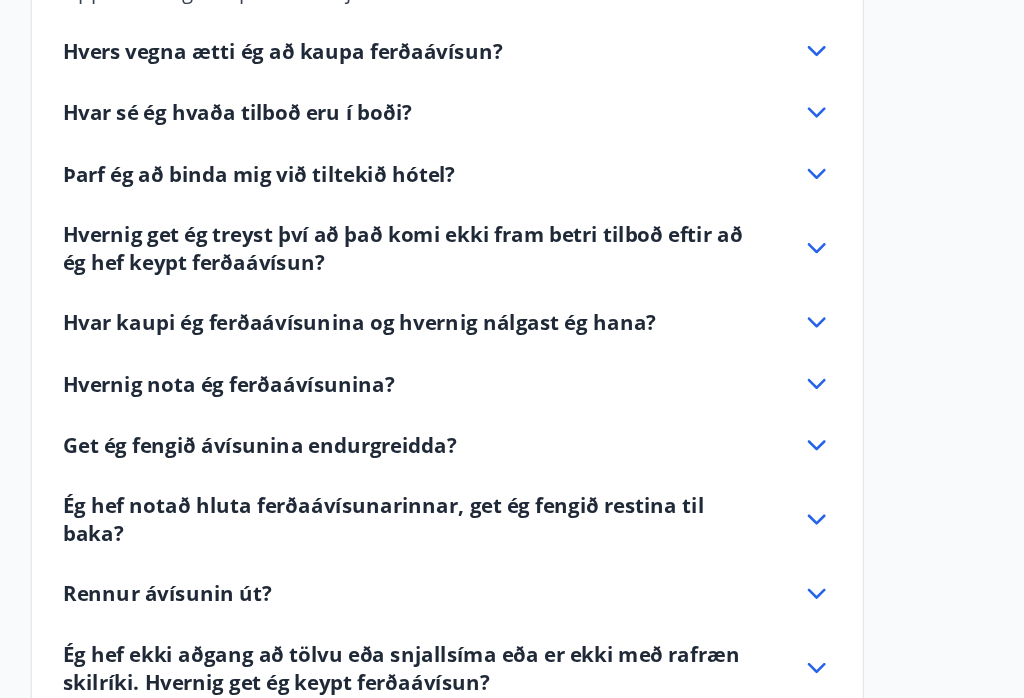 click 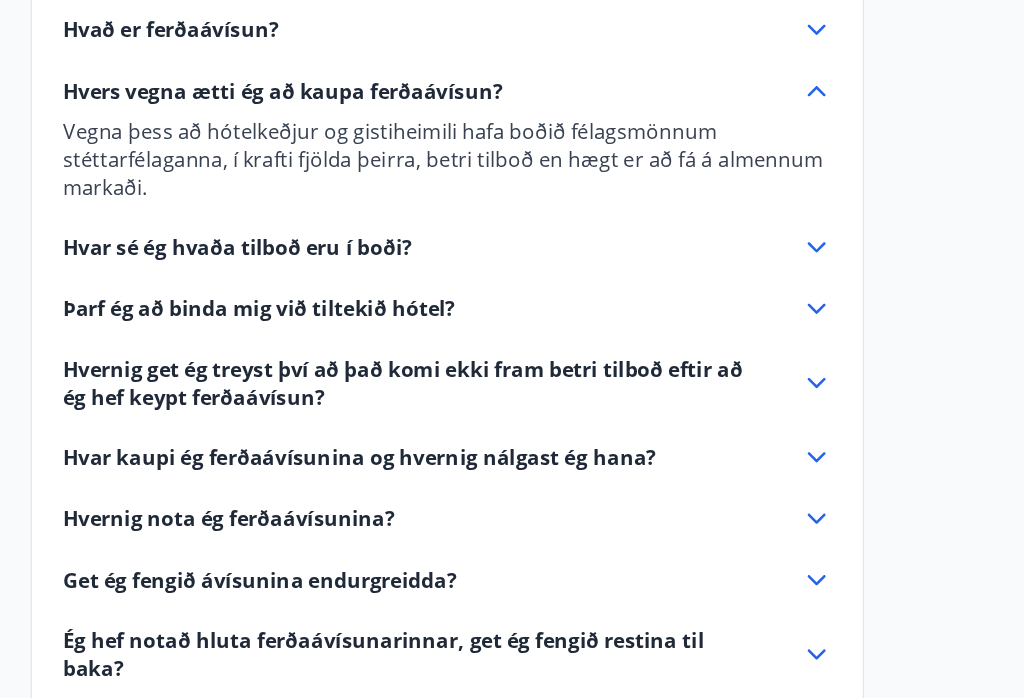 click 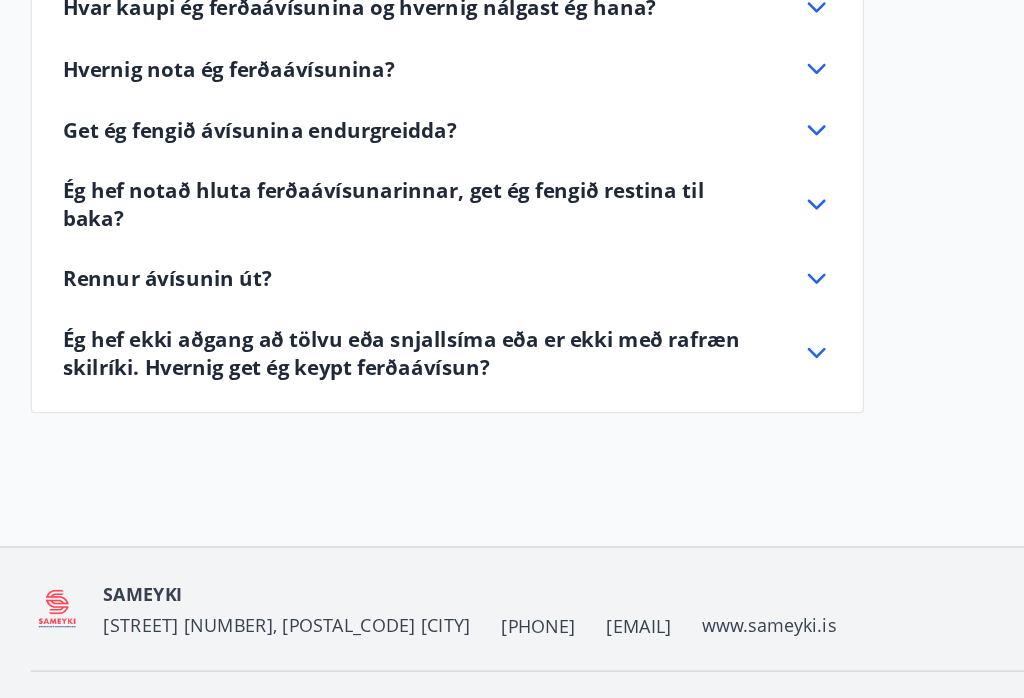 scroll, scrollTop: 544, scrollLeft: 0, axis: vertical 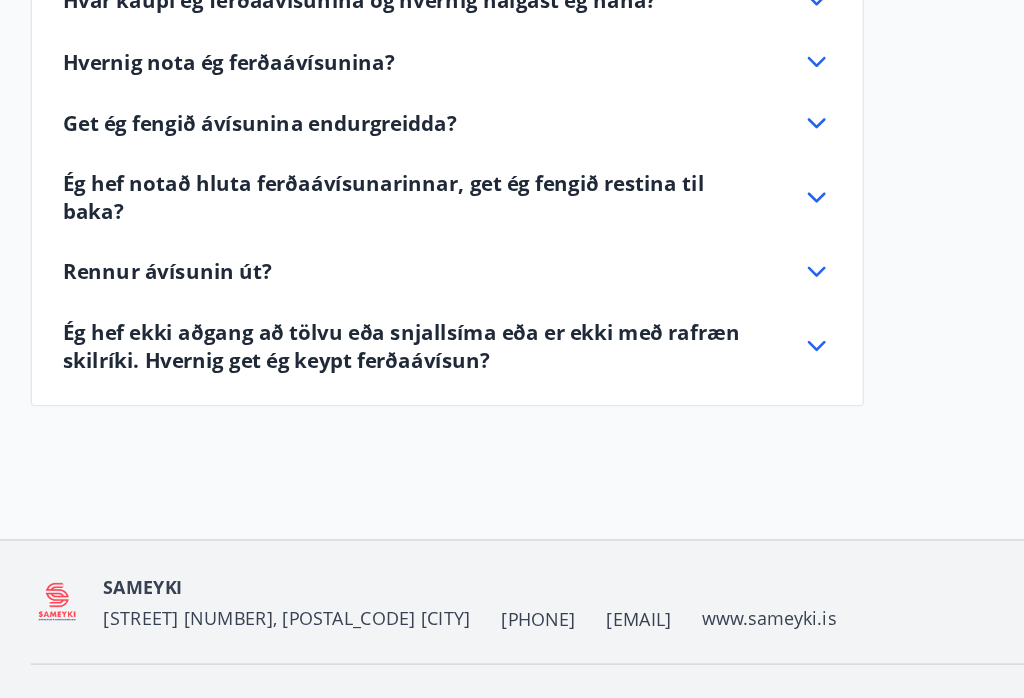 click 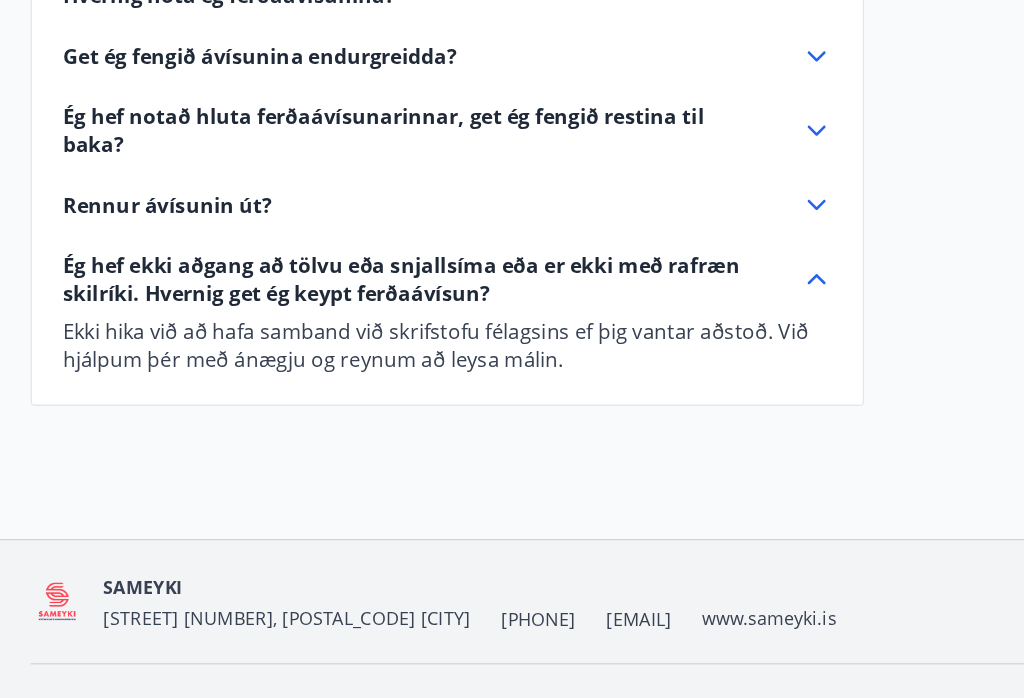 scroll, scrollTop: 500, scrollLeft: 0, axis: vertical 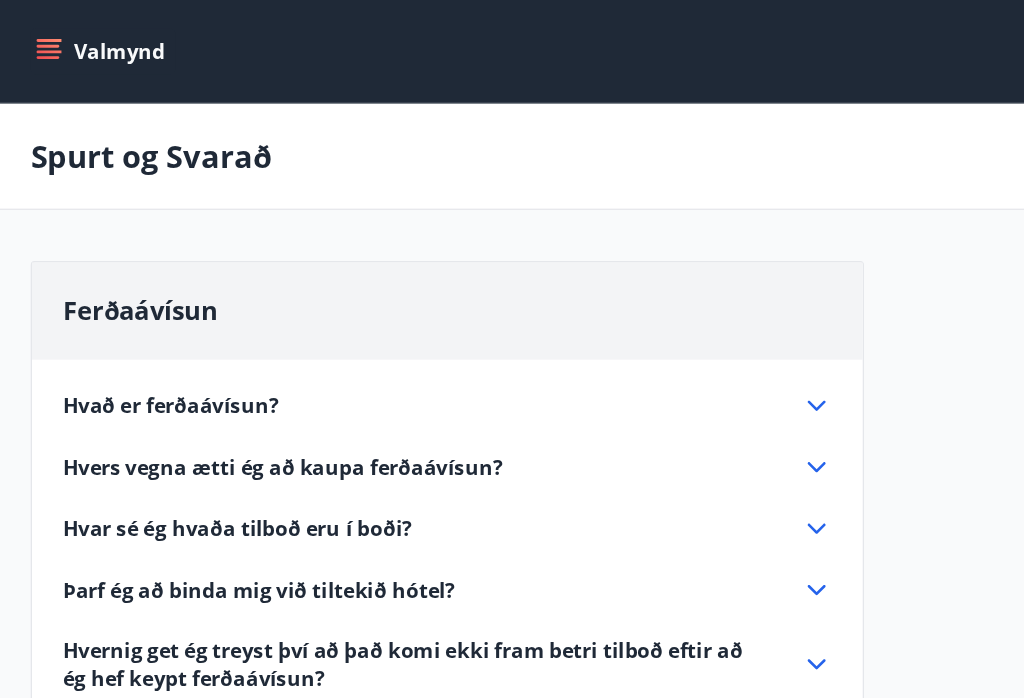 click 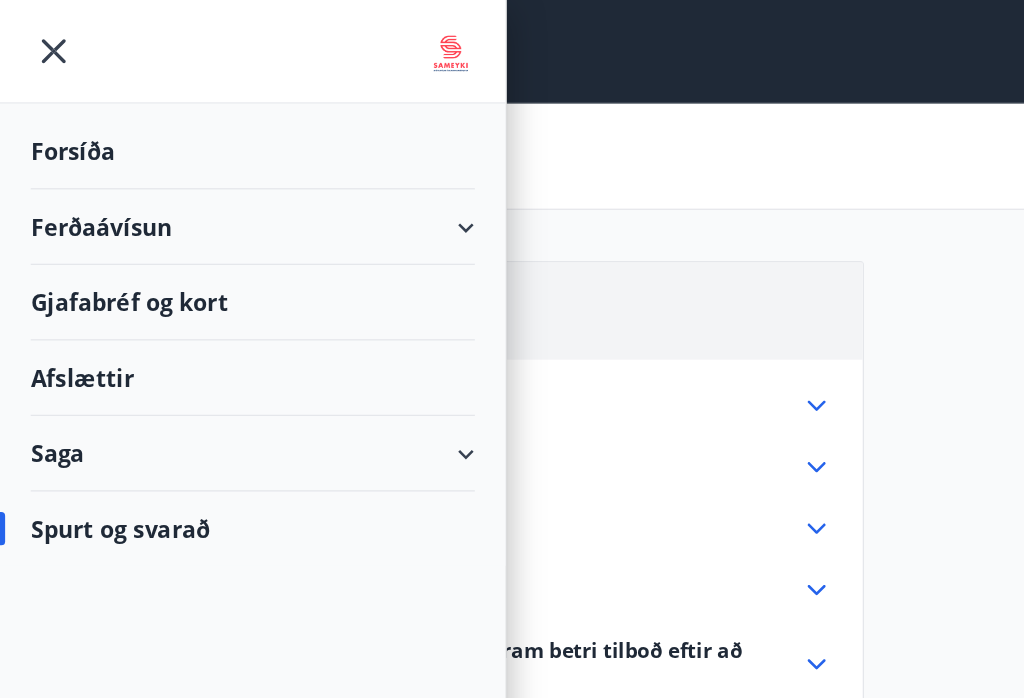 click on "Ferðaávísun" at bounding box center [197, 177] 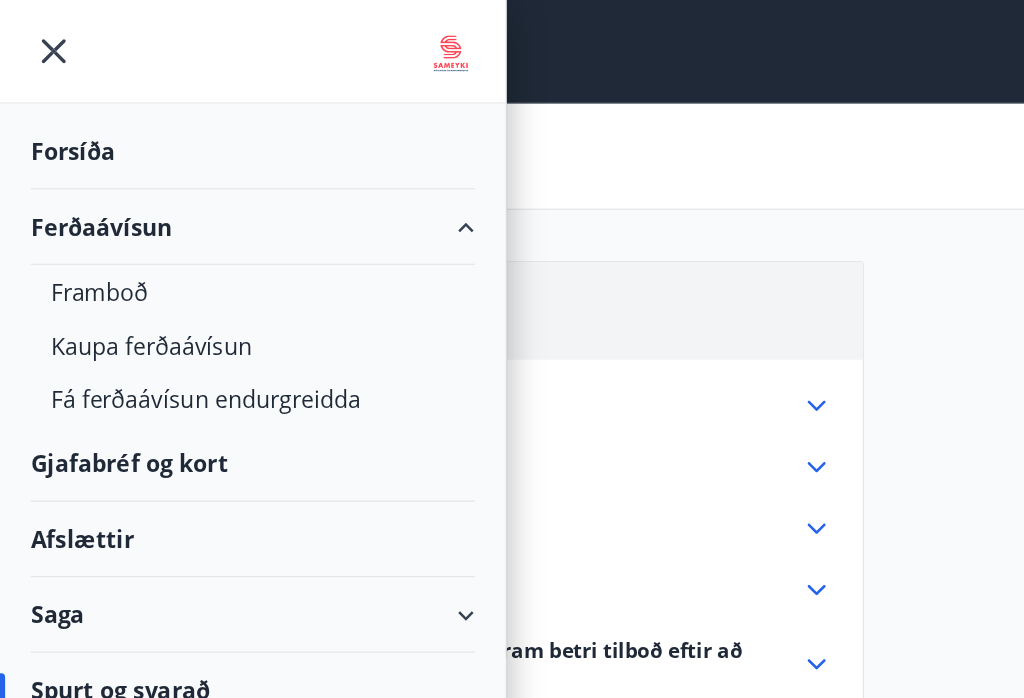 click on "Framboð" at bounding box center (197, 228) 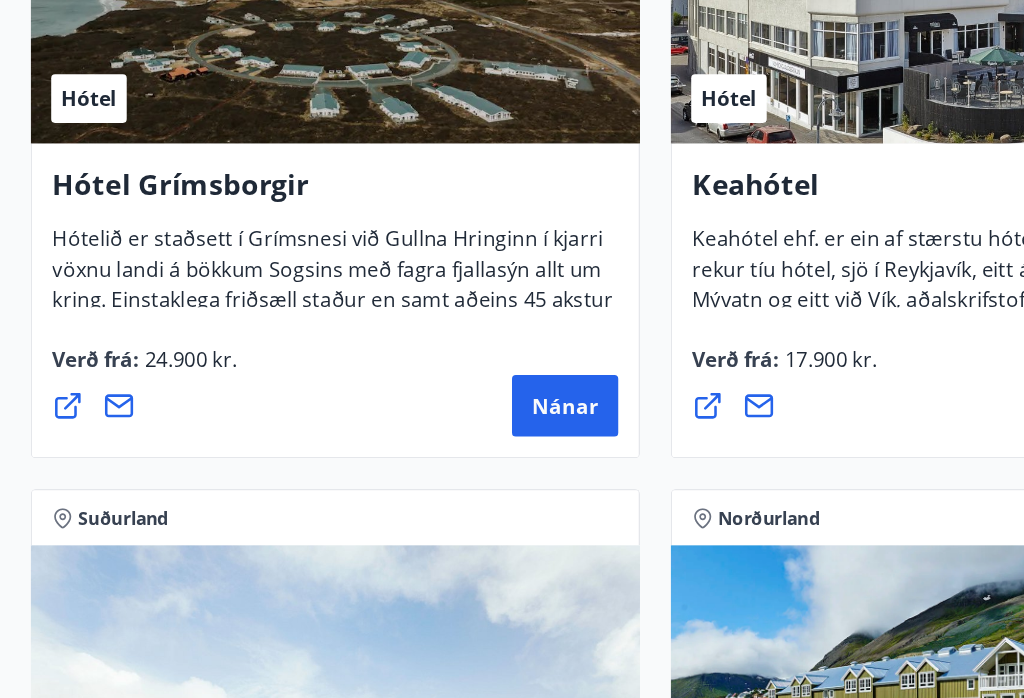 scroll, scrollTop: 1557, scrollLeft: 0, axis: vertical 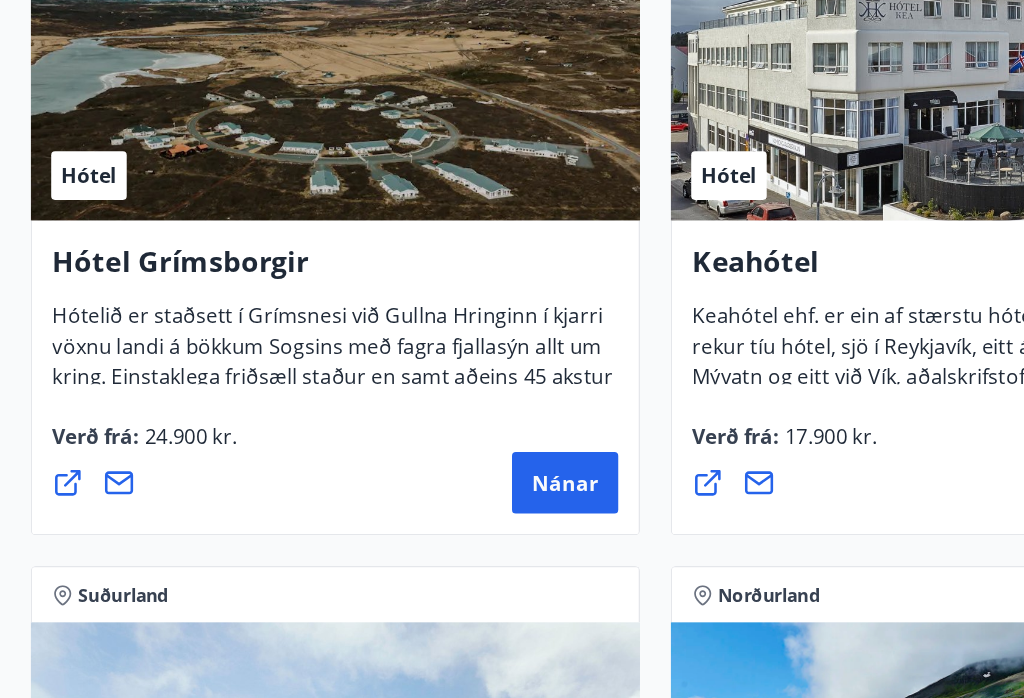 click on "Nánar" at bounding box center (441, 446) 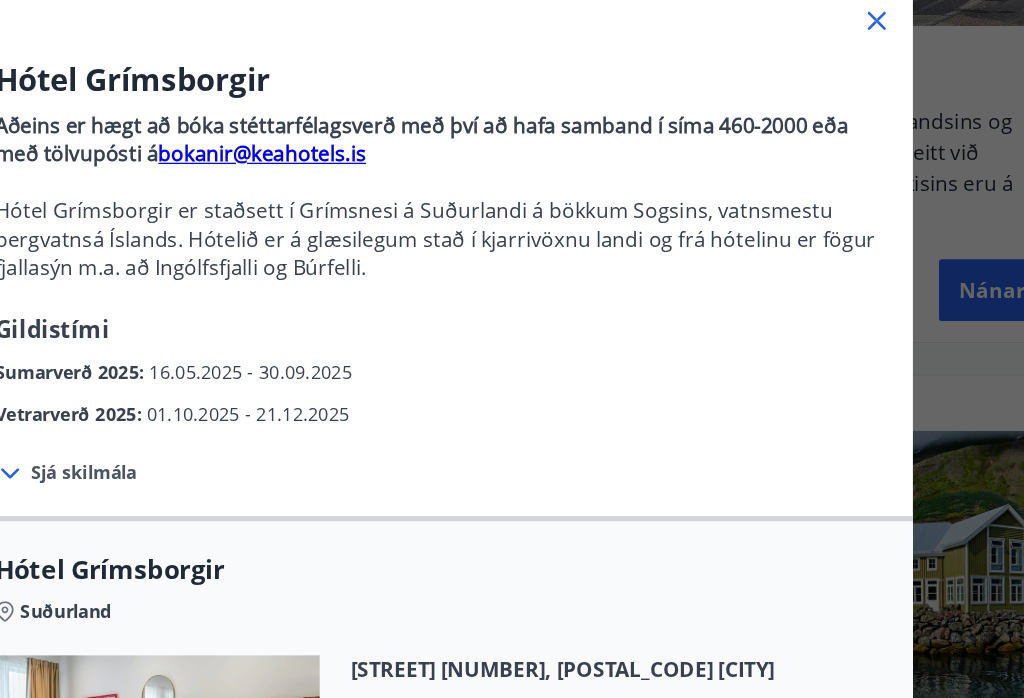 scroll, scrollTop: 1656, scrollLeft: 0, axis: vertical 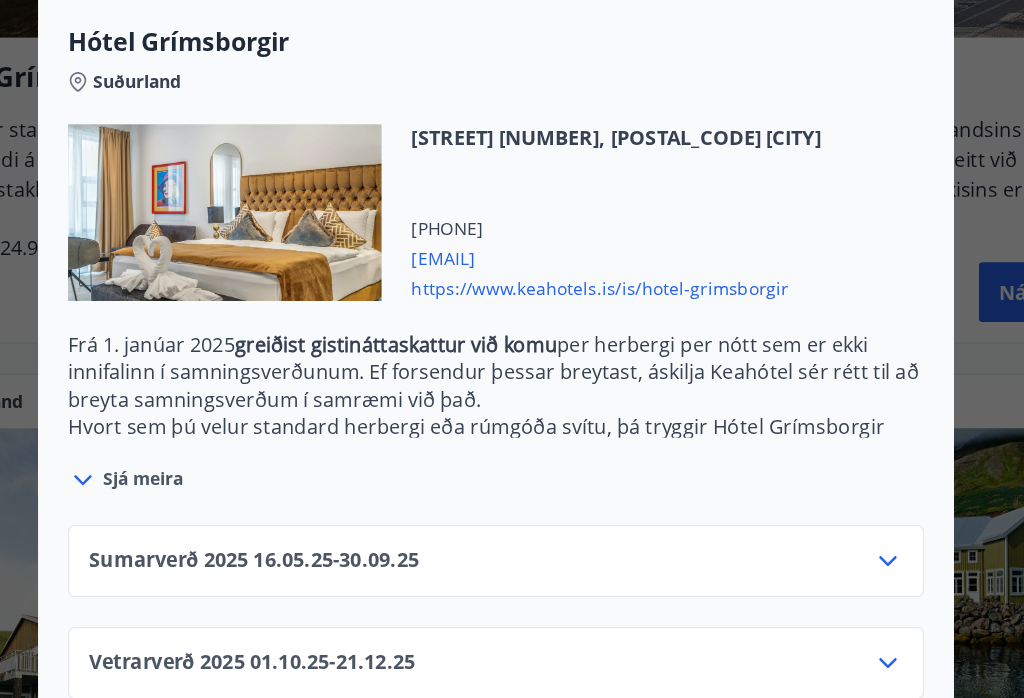 click 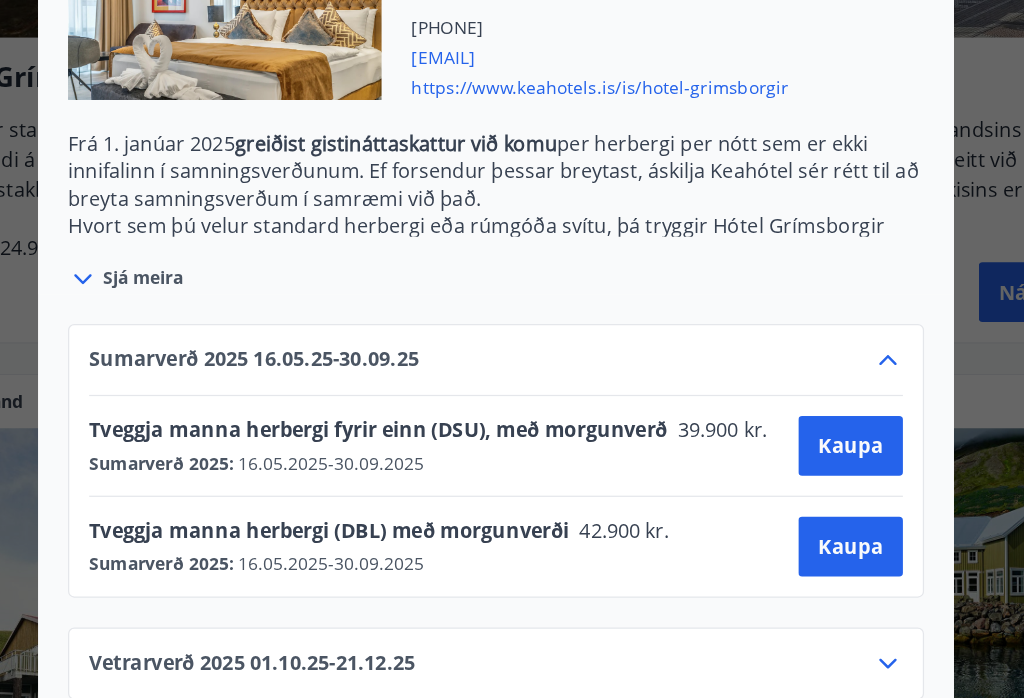 scroll, scrollTop: 590, scrollLeft: 0, axis: vertical 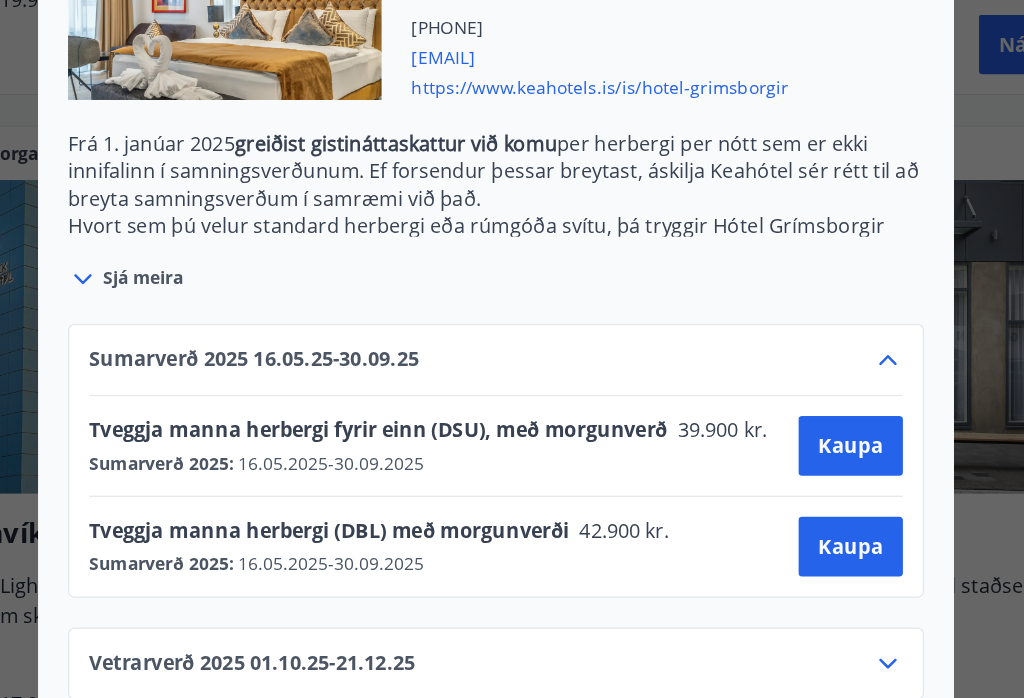 click 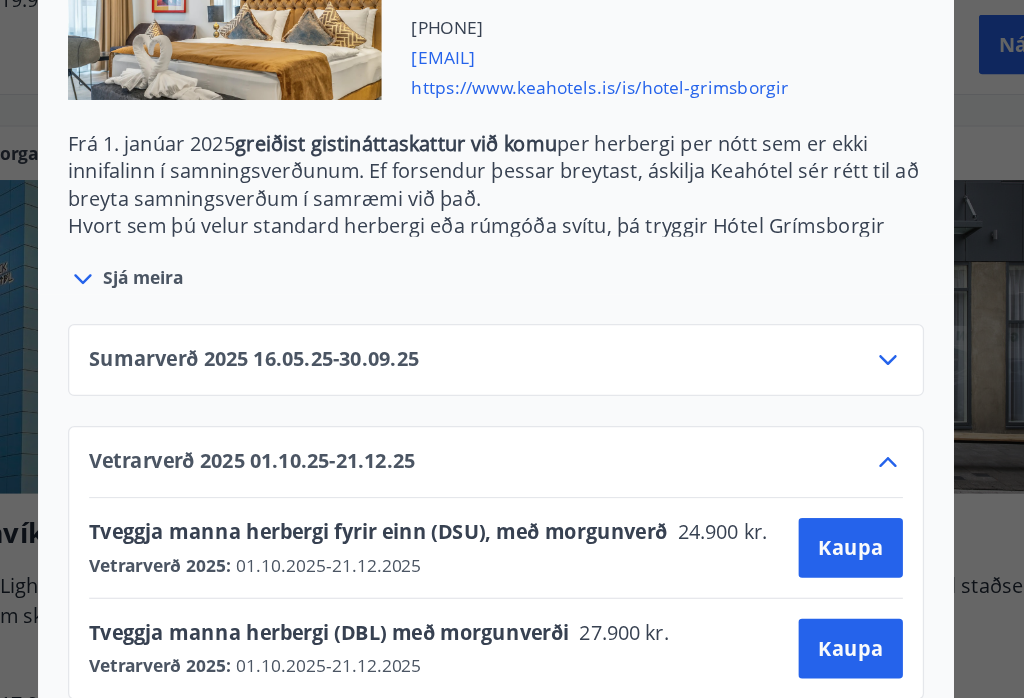 scroll, scrollTop: 590, scrollLeft: 0, axis: vertical 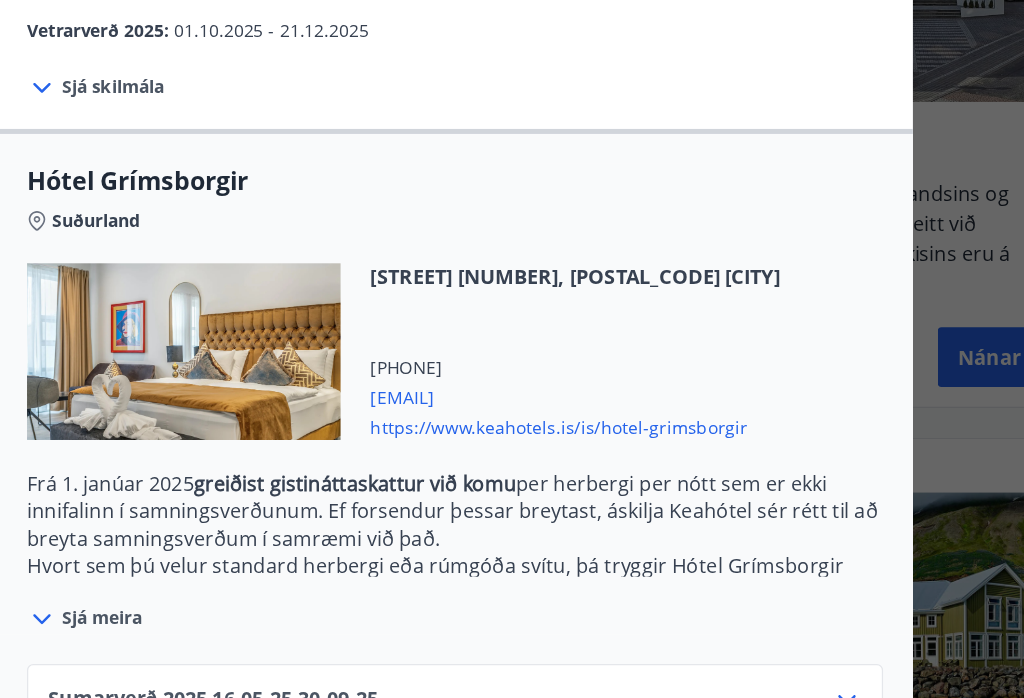 click on "Sjá skilmála Samningsverð eru háð bókunarstöðu og áskilja Keahótel sér rétt til að bjóða hærra verð sé bókunarstaða þannig. Suma daga gætu sést lægri verð á heimasíðu hótelanna. Við bjóðum ykkur þau að sjálfsögðu, ef um sömu bókunar- og
greiðsluskilmála er að ræða.
Afbókunarskilmálar:
Hægt er að afbóka án gjalda allt að 24 klst. fyrir innritun.
Berist afbókun síðar greiðist fullt verð bókunar." at bounding box center [512, 70] 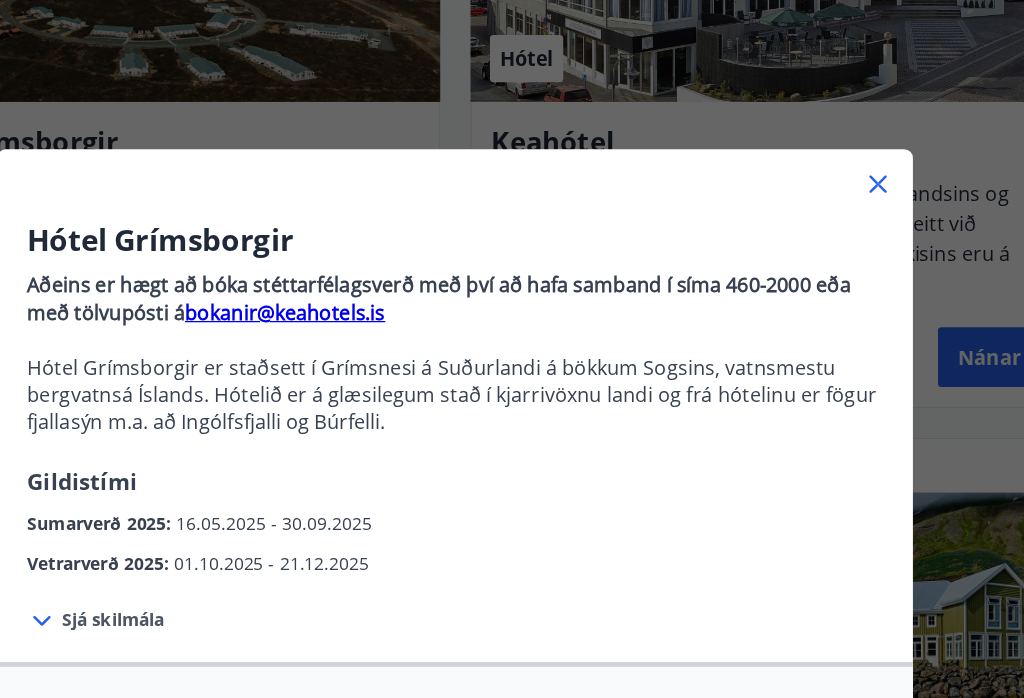 scroll, scrollTop: 0, scrollLeft: 0, axis: both 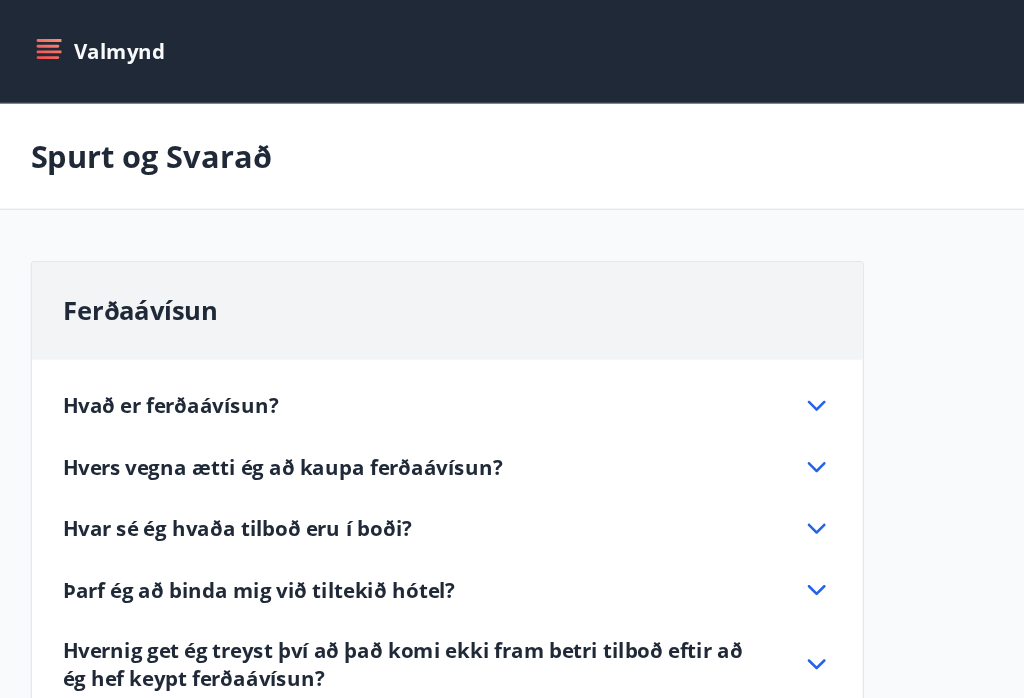click on "Valmynd" at bounding box center (80, 40) 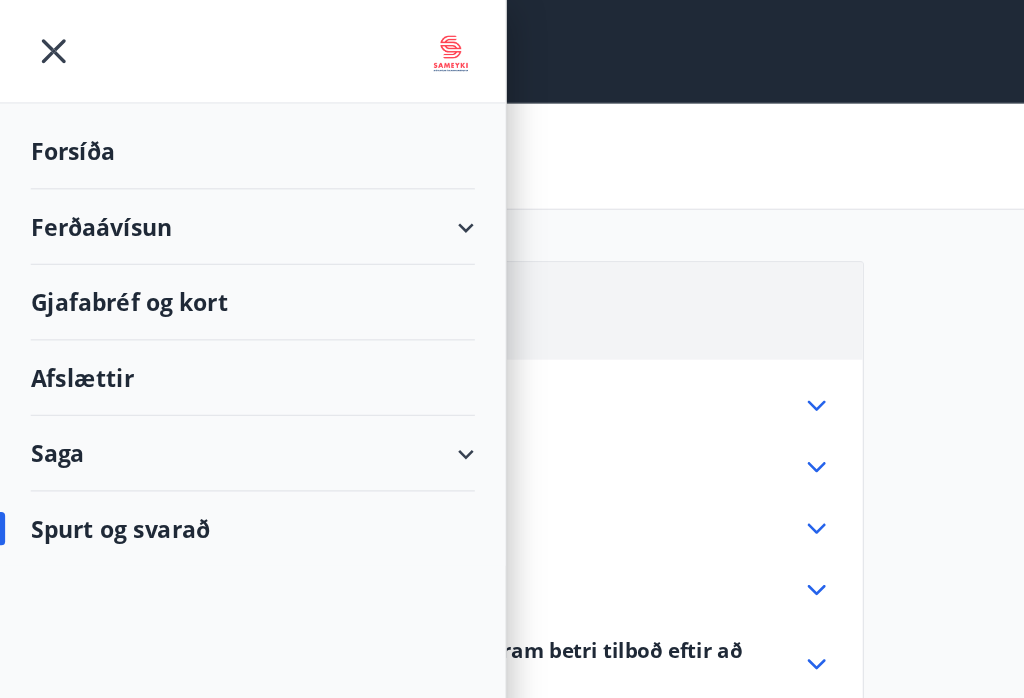 click on "Forsíða" at bounding box center (197, 118) 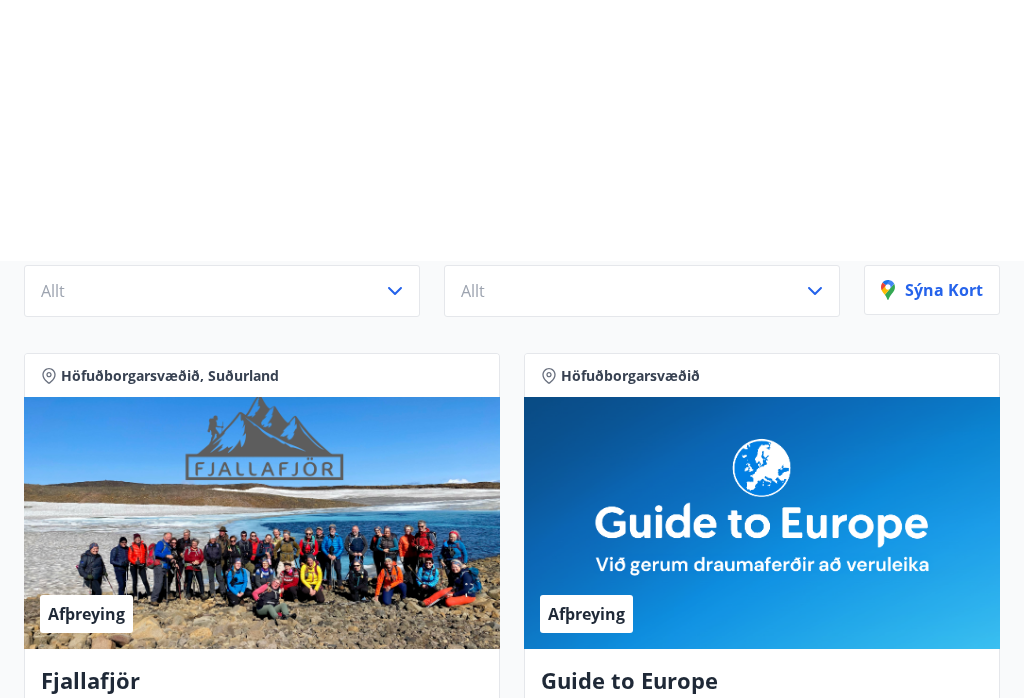 scroll, scrollTop: 0, scrollLeft: 0, axis: both 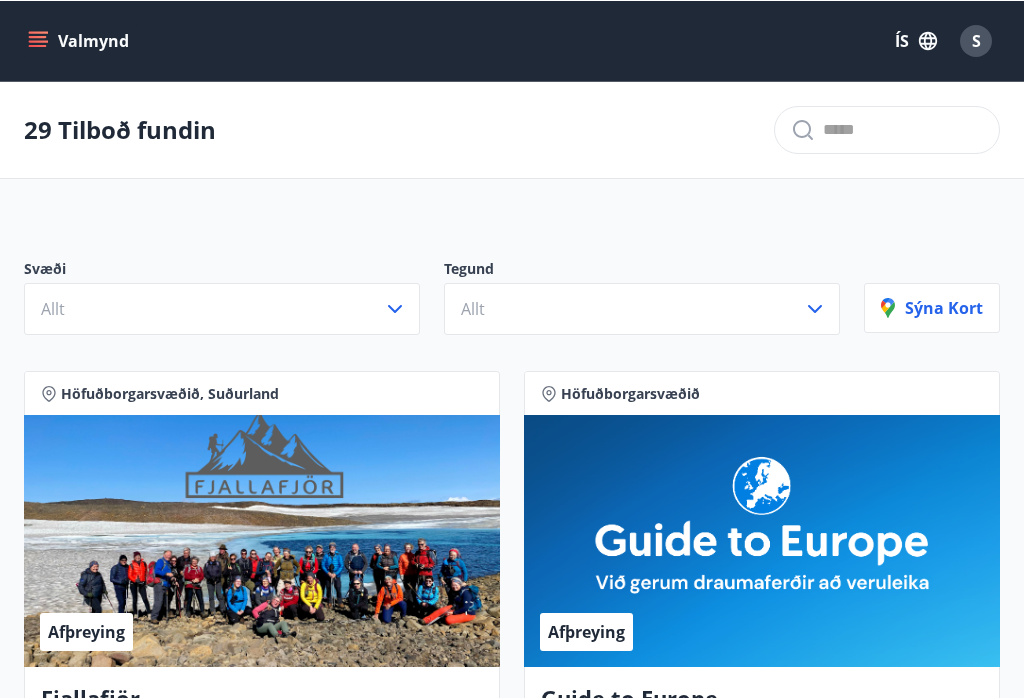 click on "S" at bounding box center (976, 40) 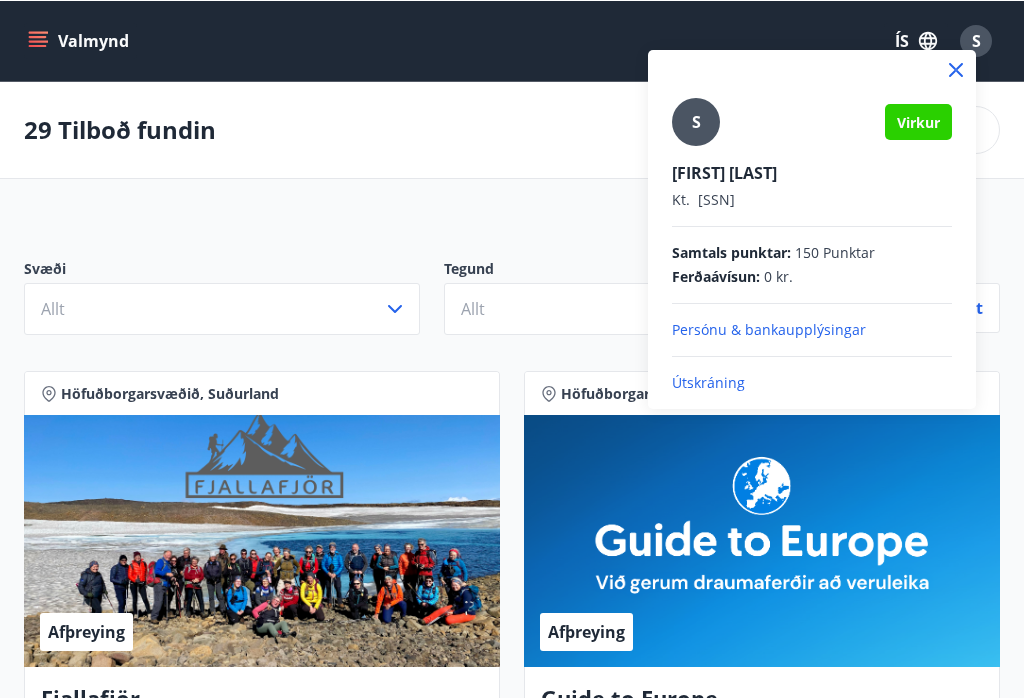 click on "Útskráning" at bounding box center [812, 382] 